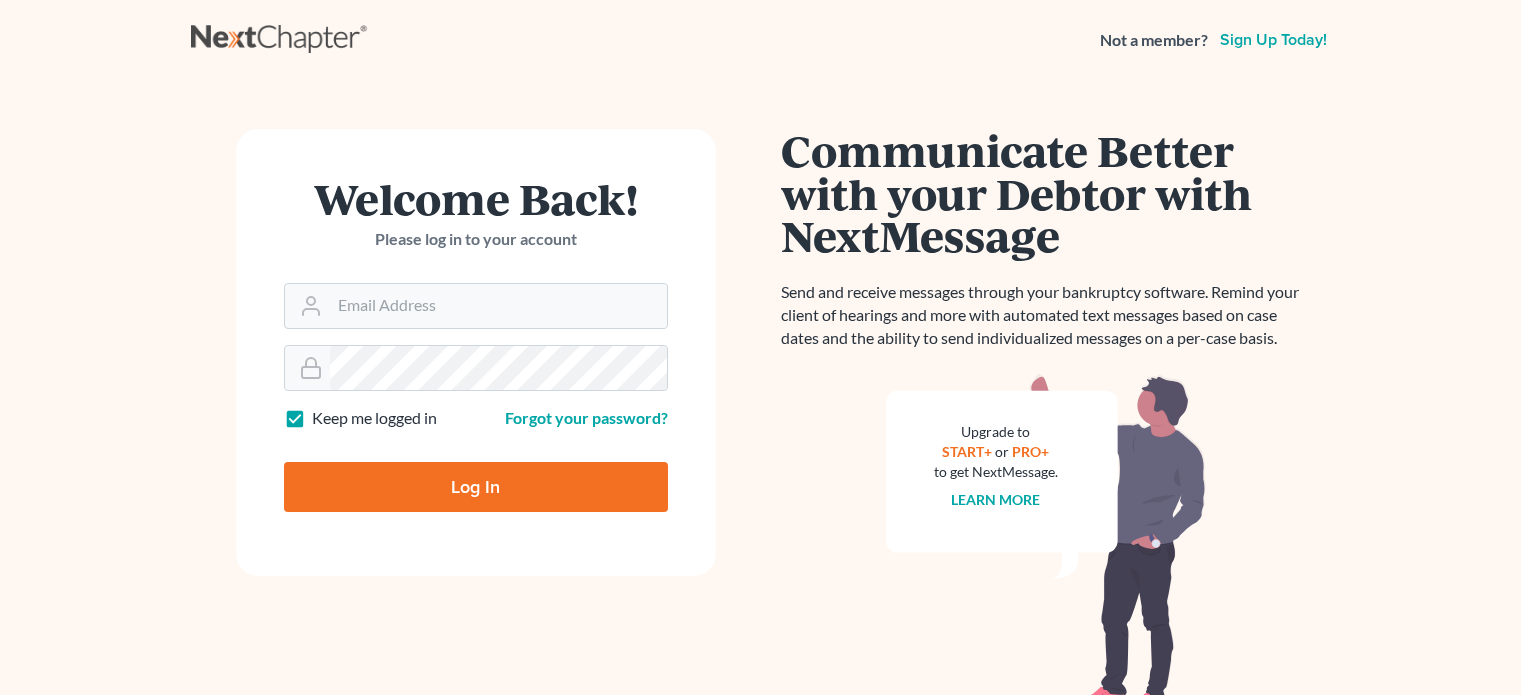 scroll, scrollTop: 0, scrollLeft: 0, axis: both 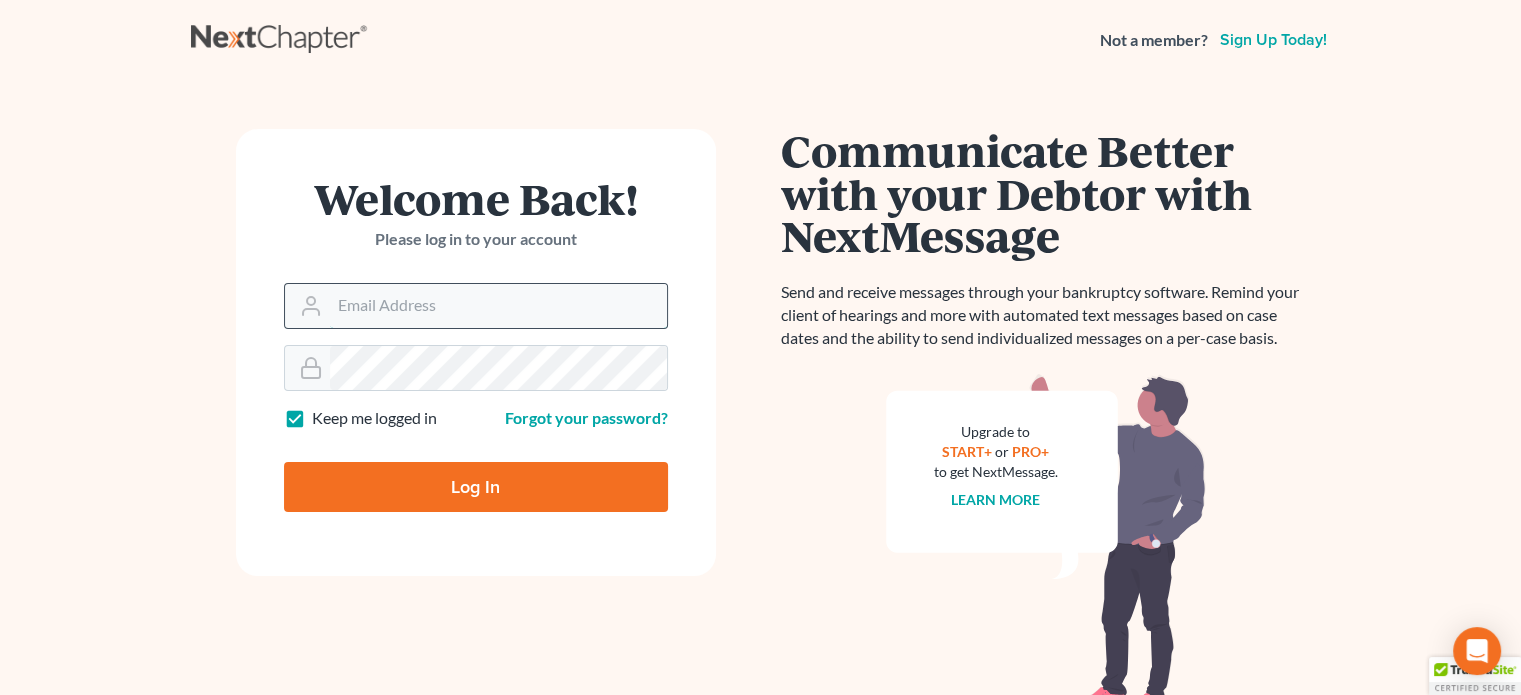 click on "Email Address" at bounding box center (498, 306) 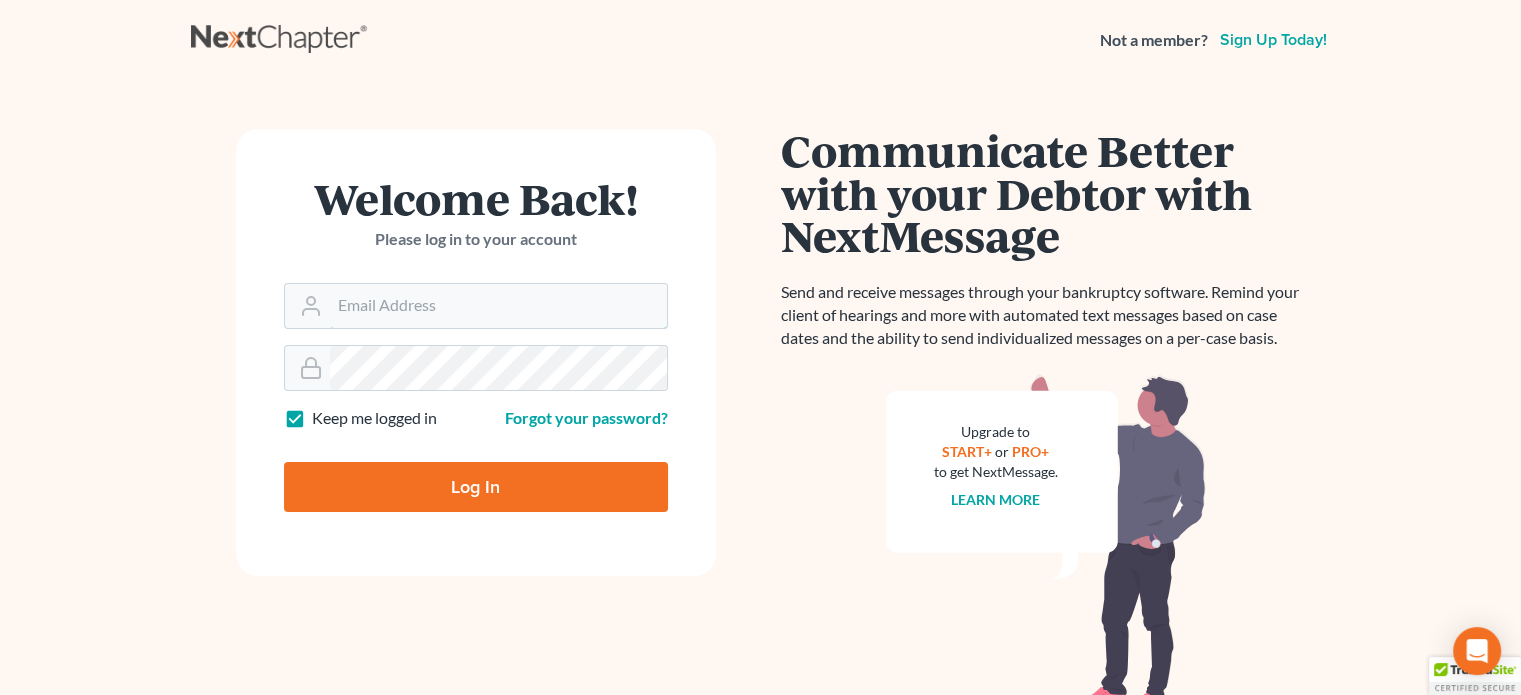 type on "rstanley@peteribold.com" 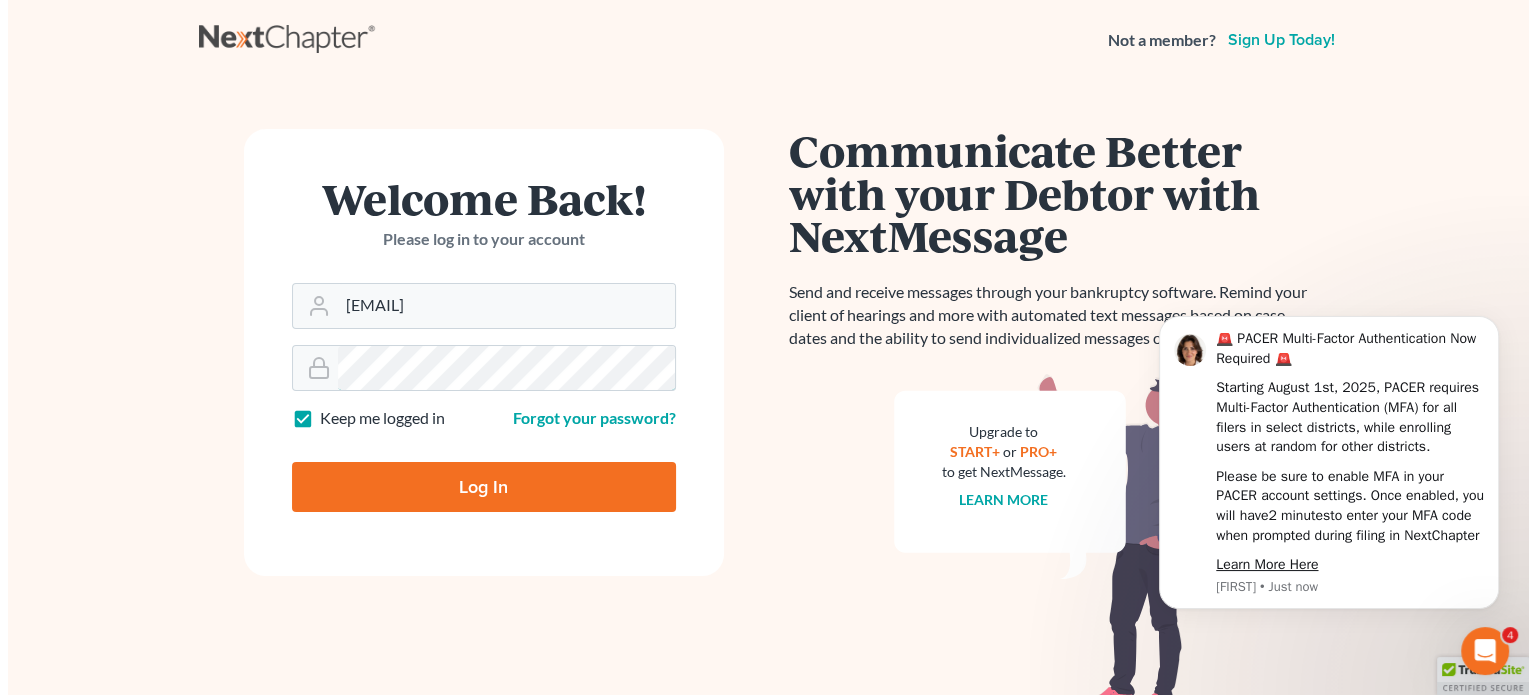 scroll, scrollTop: 0, scrollLeft: 0, axis: both 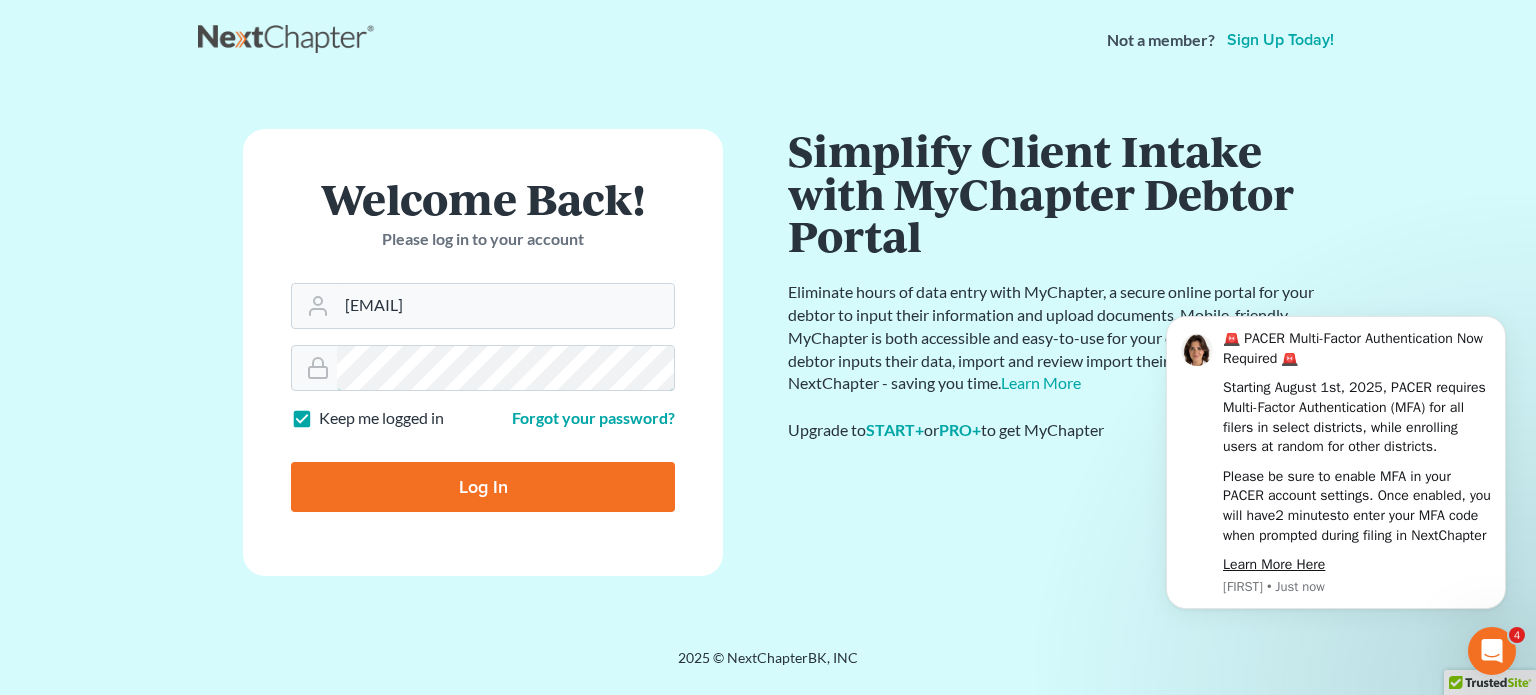 click on "Log In" at bounding box center (483, 487) 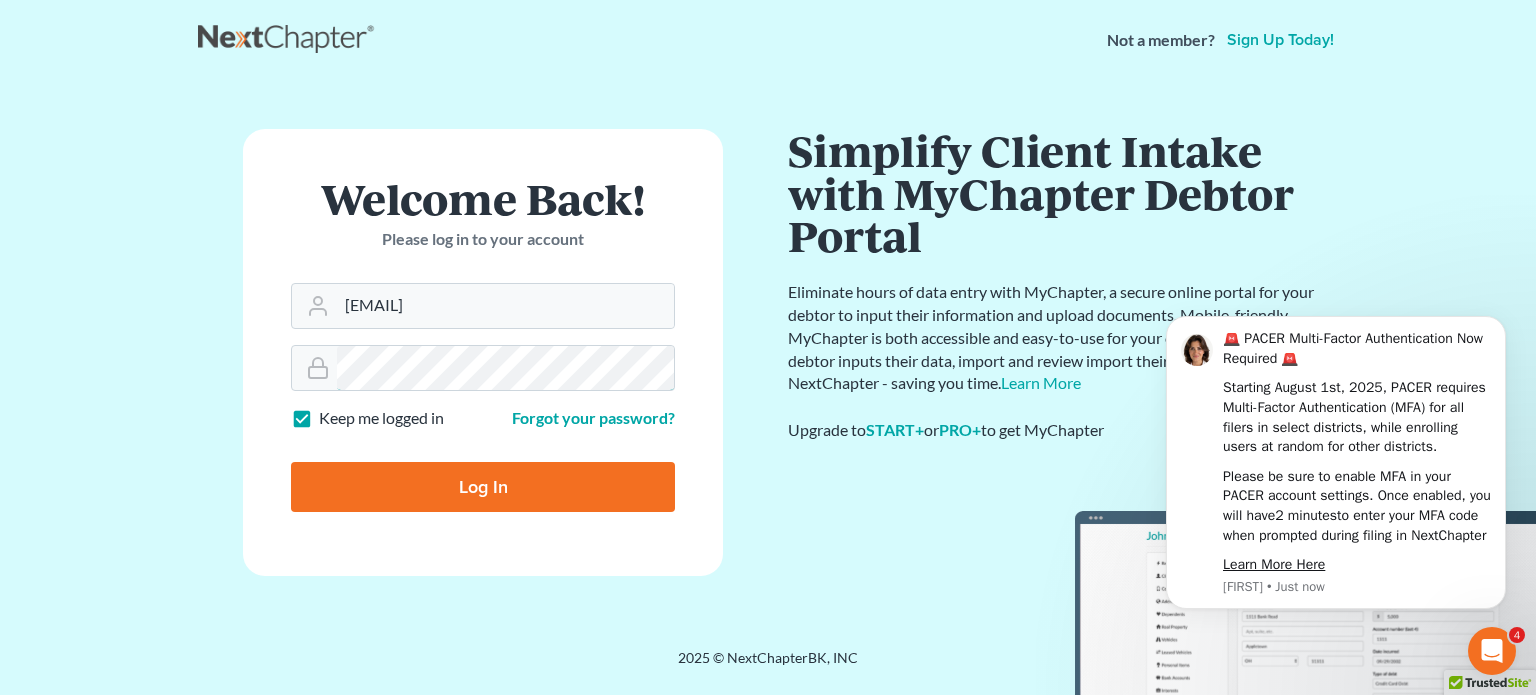 type on "Thinking..." 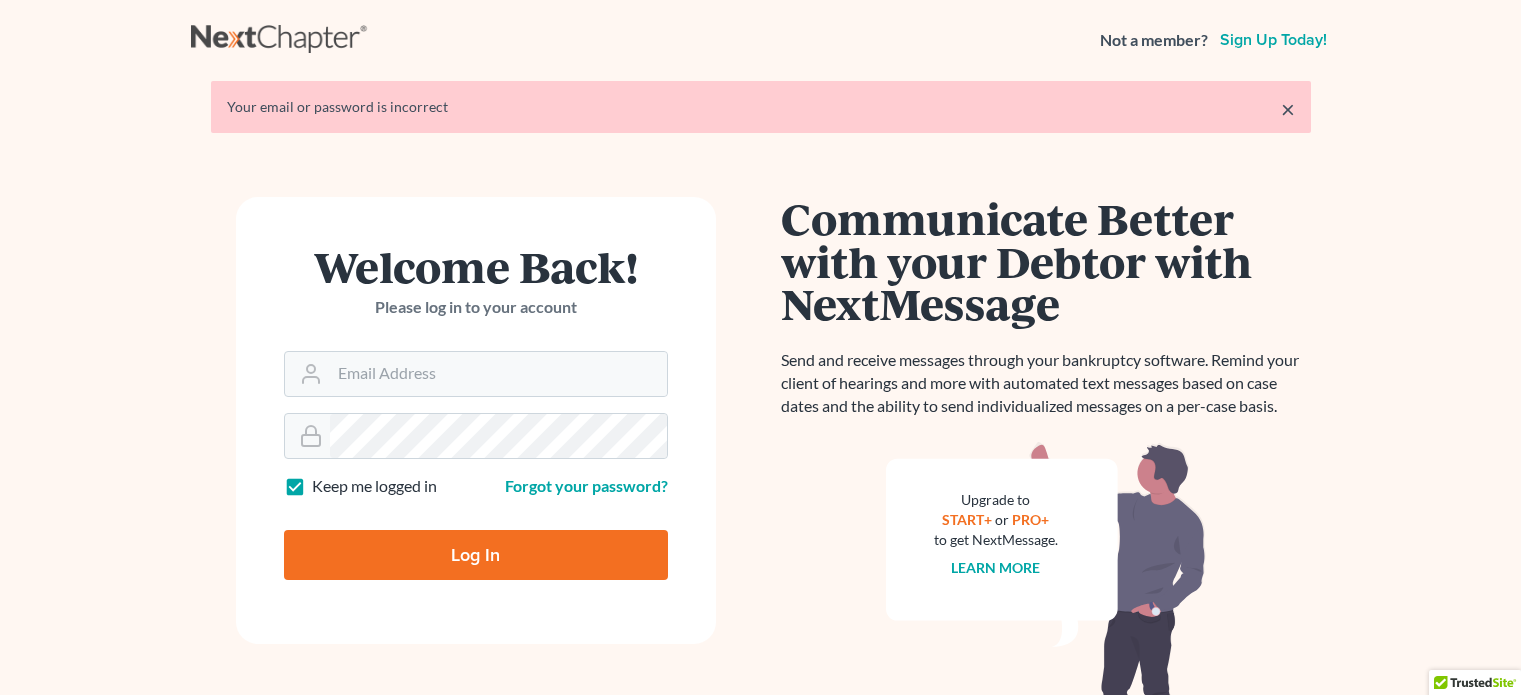 scroll, scrollTop: 0, scrollLeft: 0, axis: both 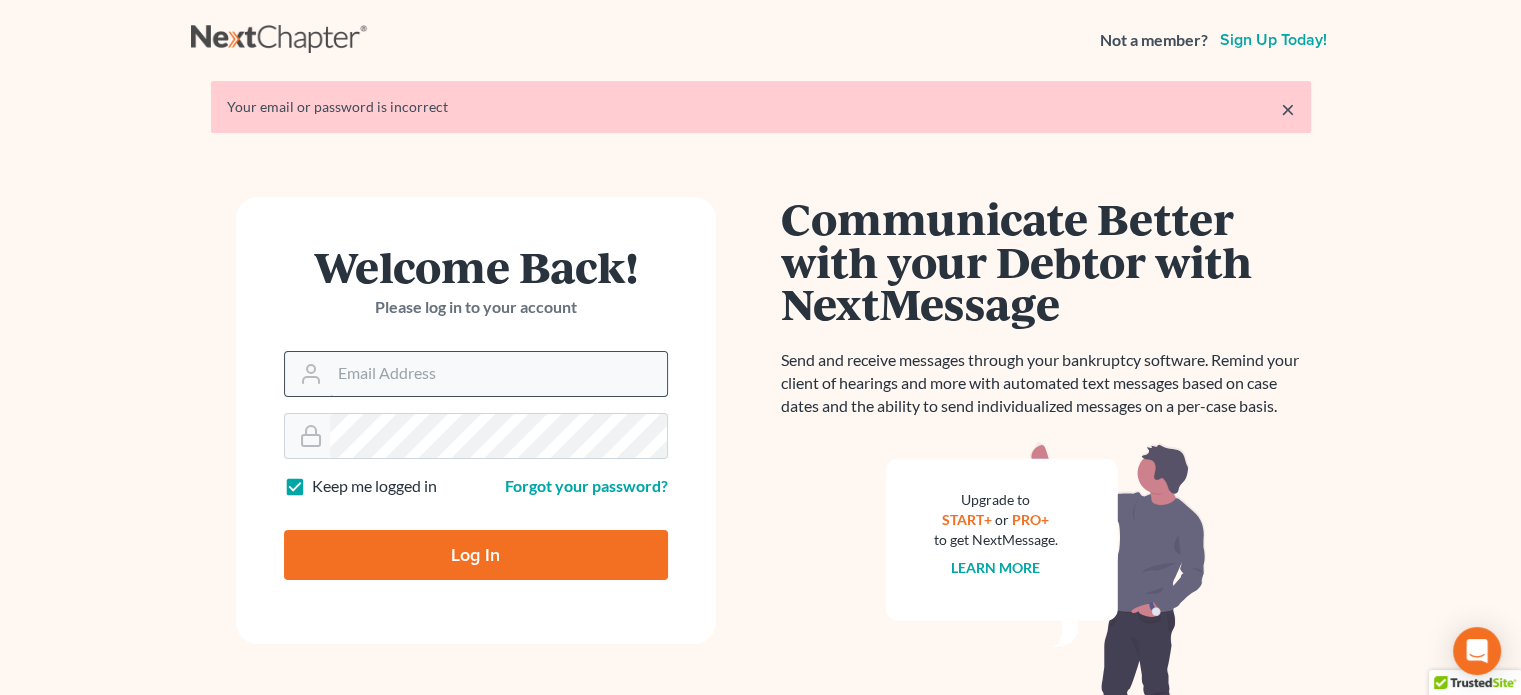 click on "Email Address" at bounding box center (498, 374) 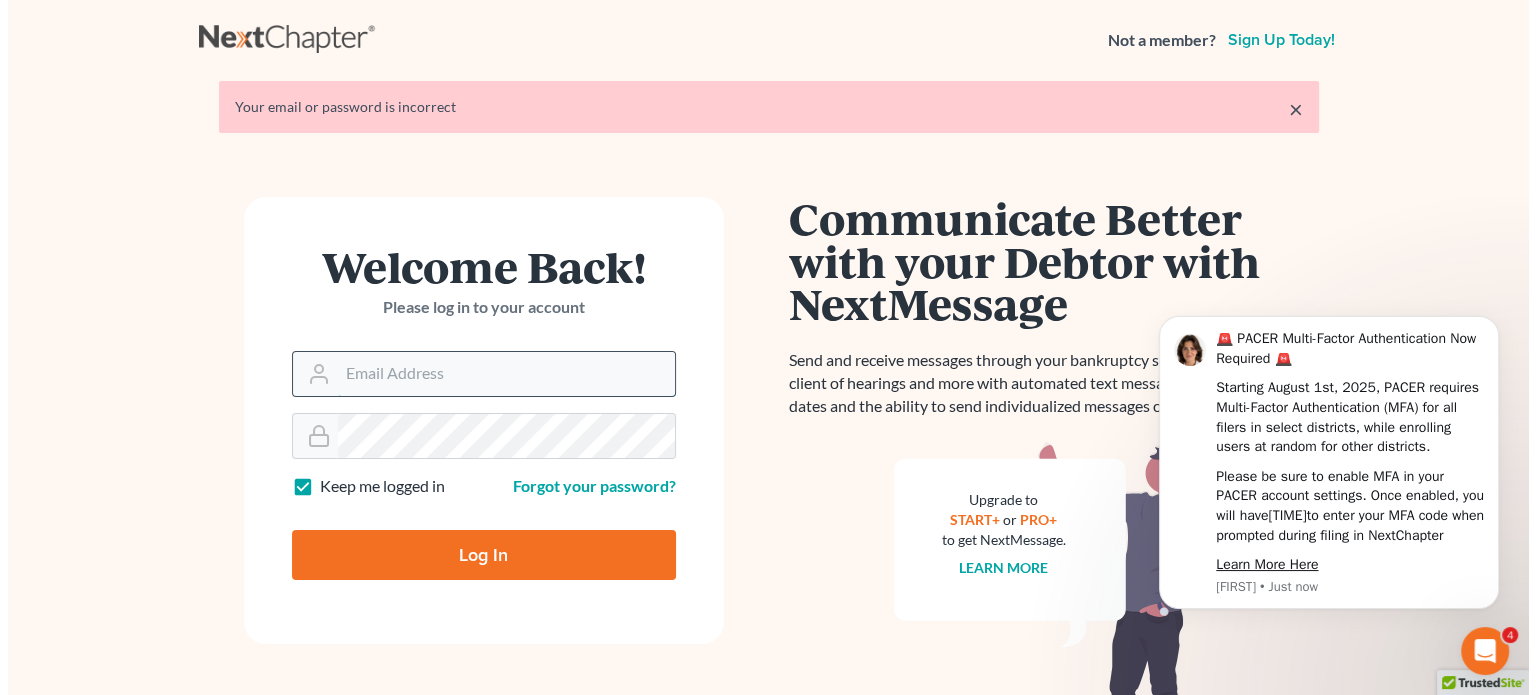 scroll, scrollTop: 0, scrollLeft: 0, axis: both 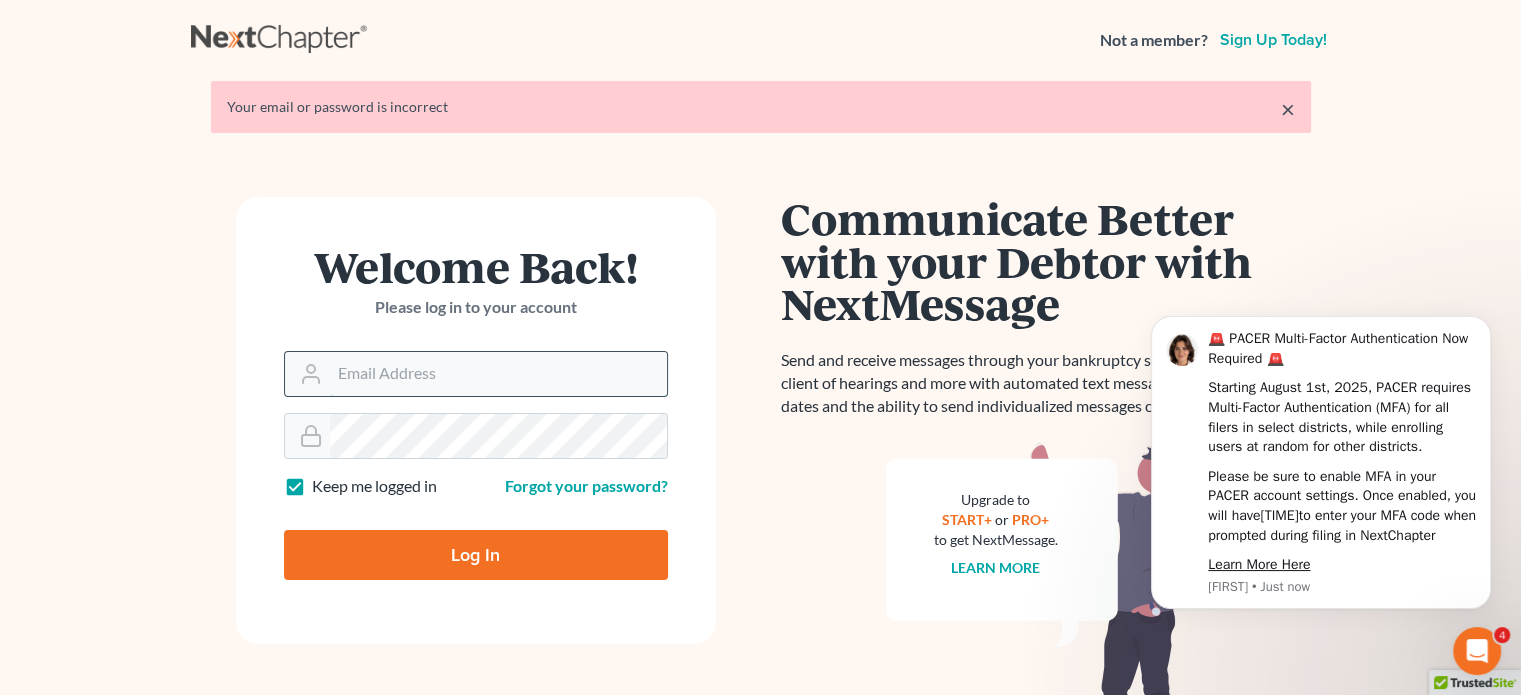 type on "rstanley@peteribold.com" 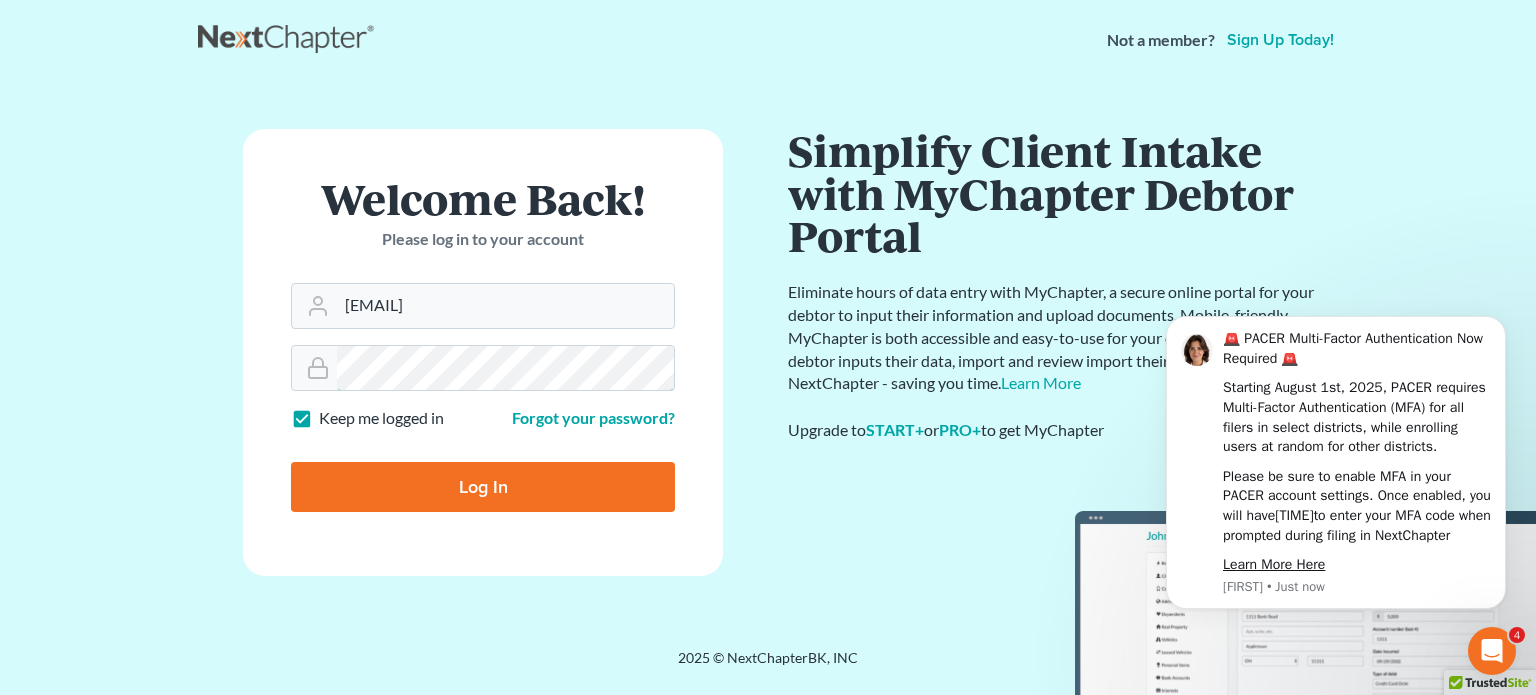 click on "Log In" at bounding box center [483, 487] 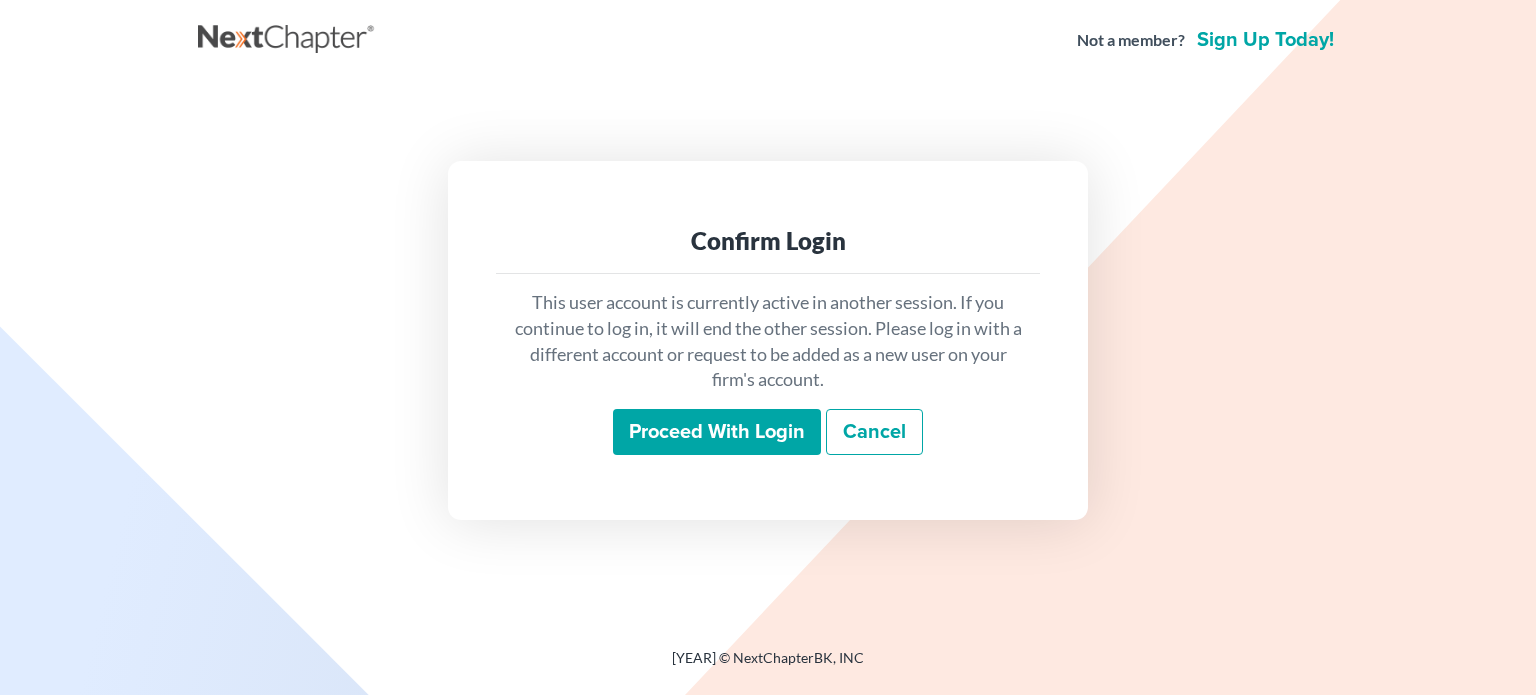 scroll, scrollTop: 0, scrollLeft: 0, axis: both 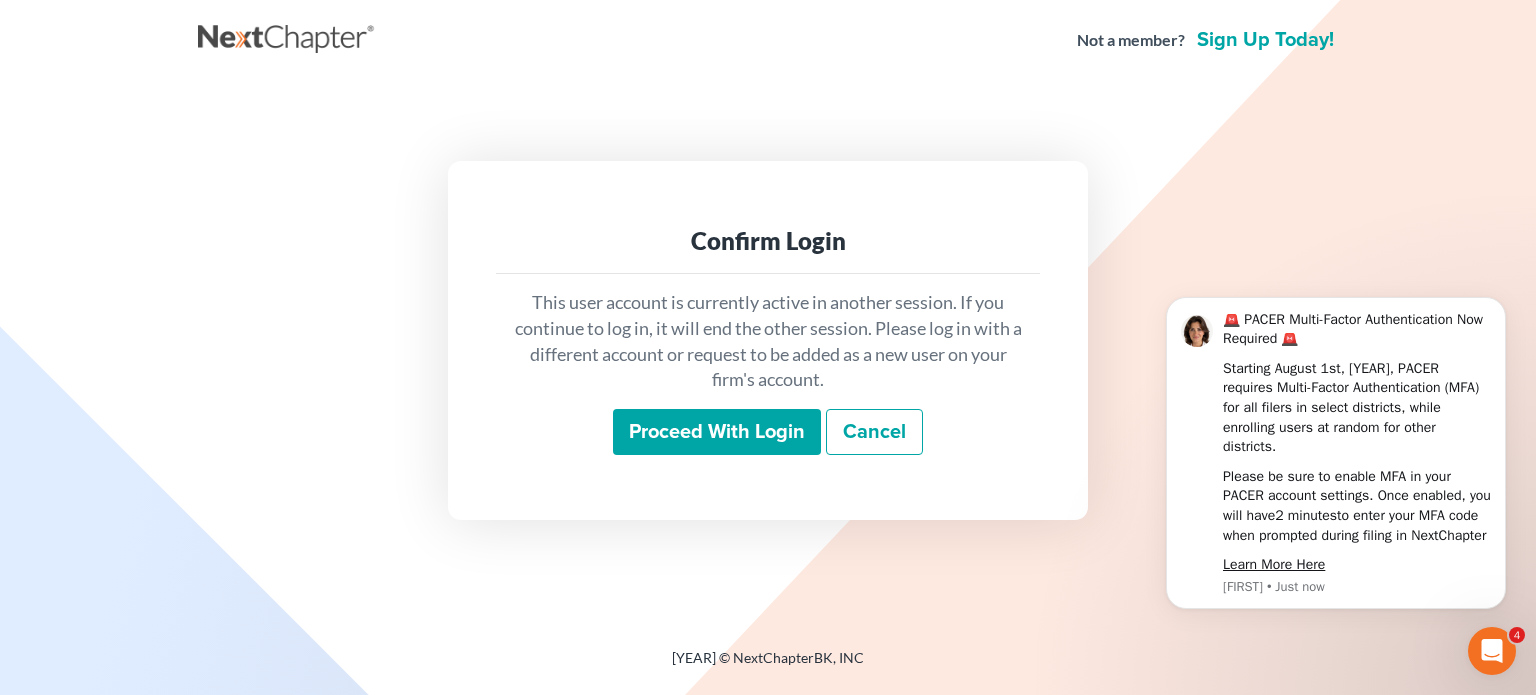 click on "Proceed with login" at bounding box center [717, 432] 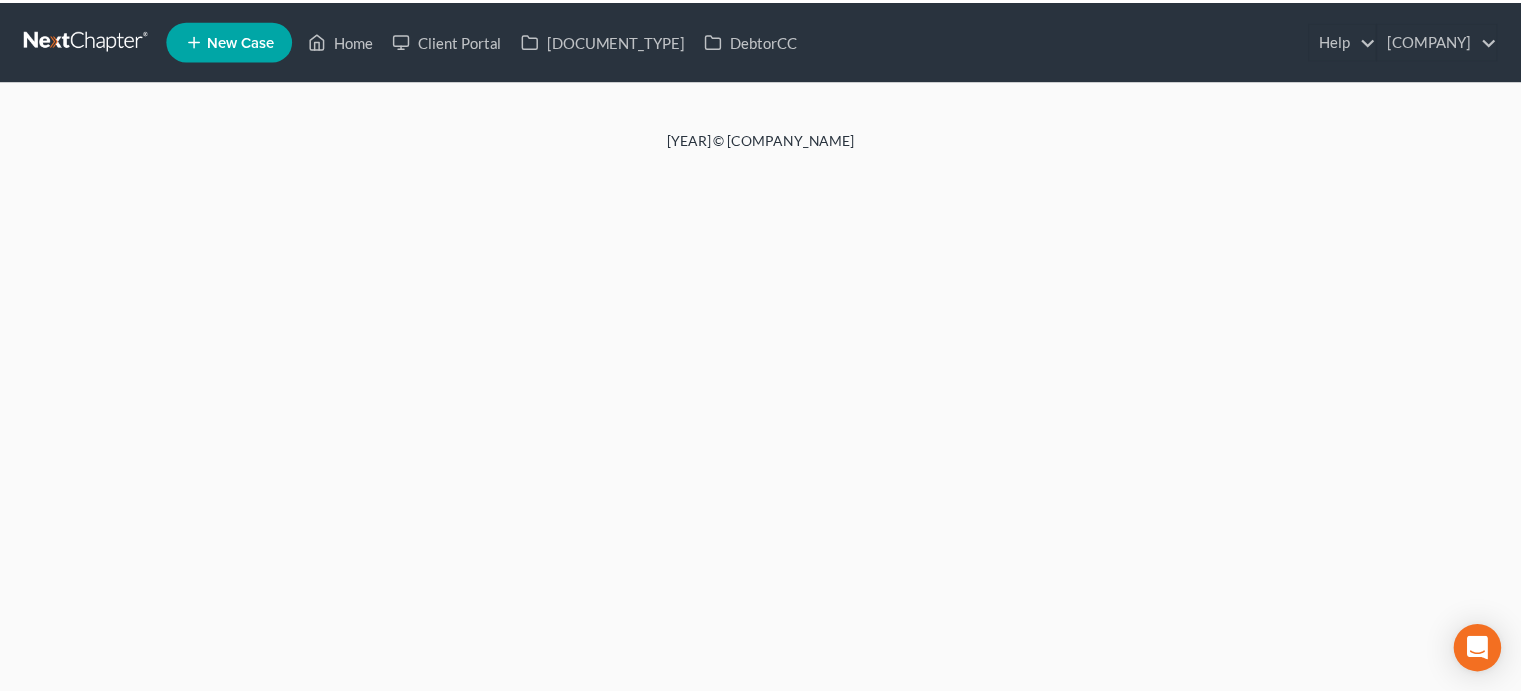 scroll, scrollTop: 0, scrollLeft: 0, axis: both 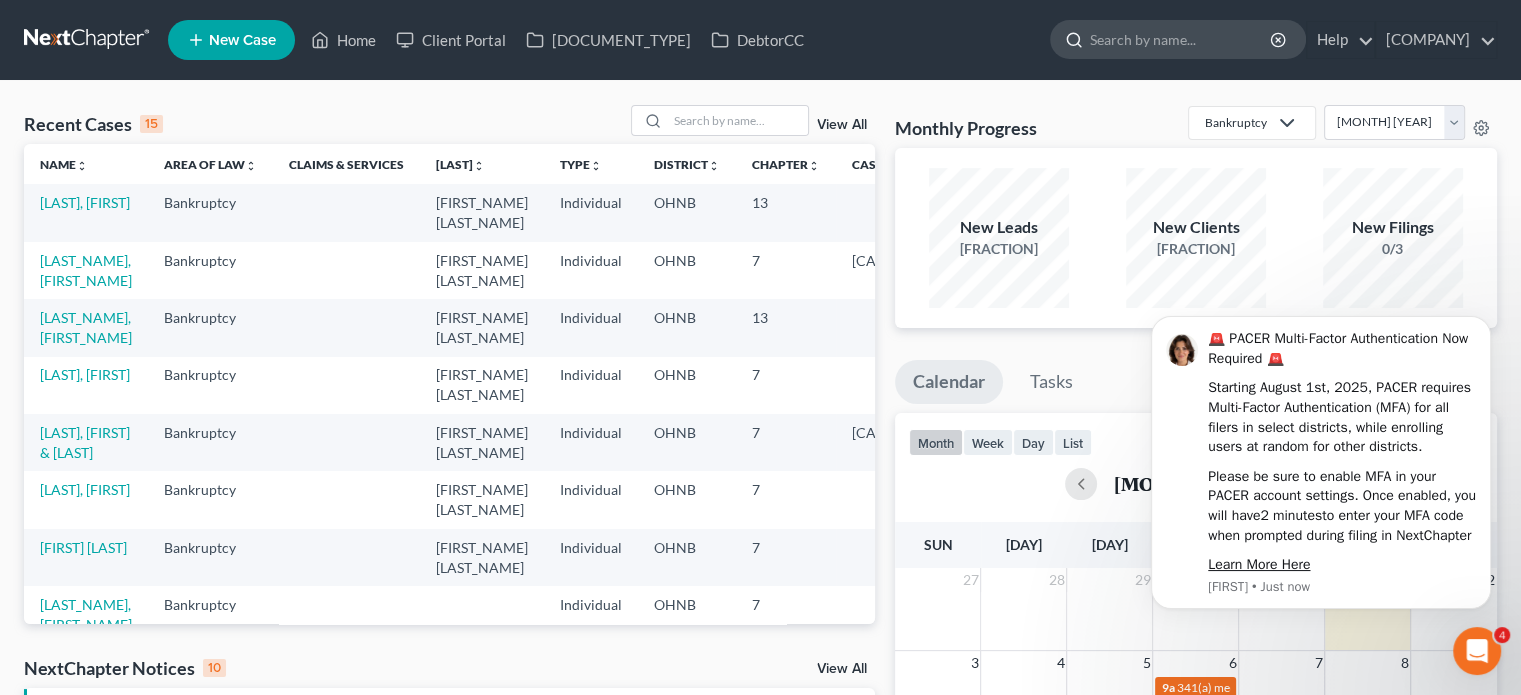 click at bounding box center (1181, 39) 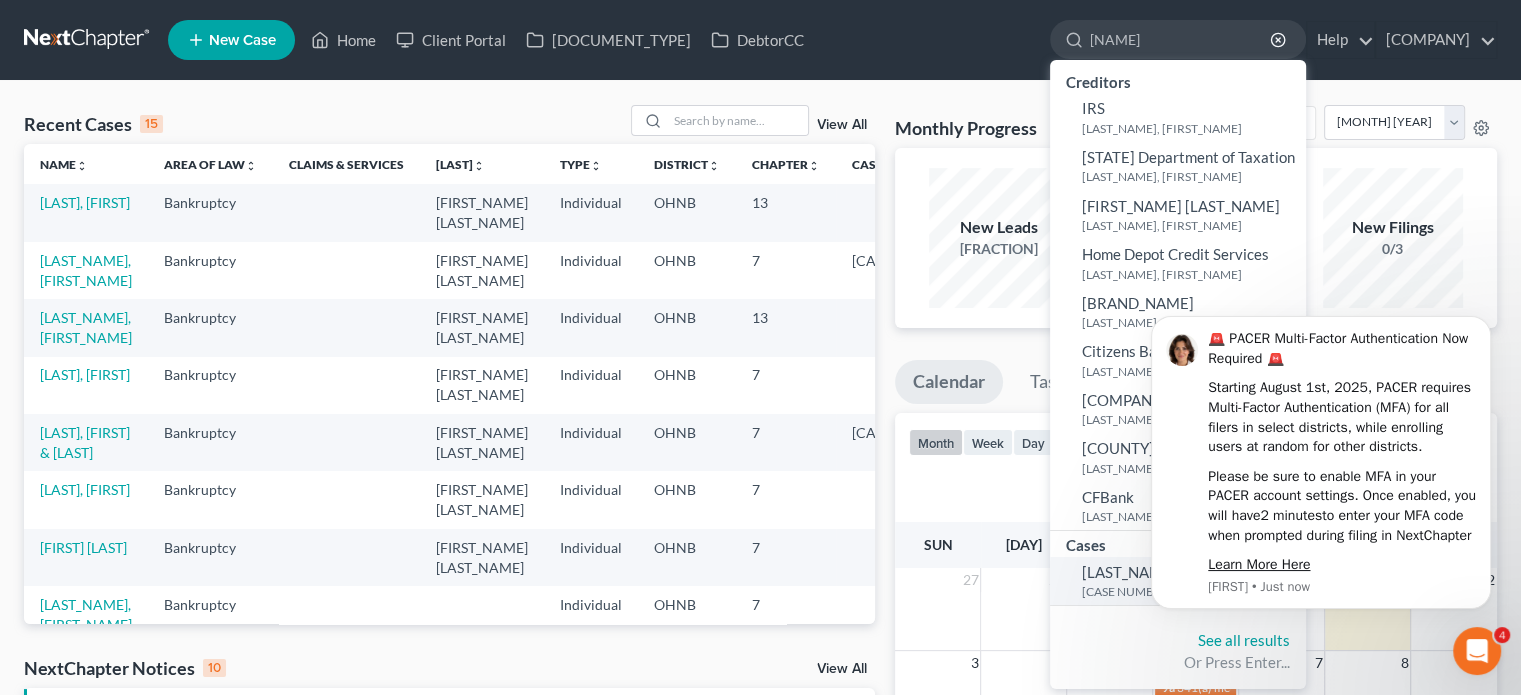 type on "[NAME]" 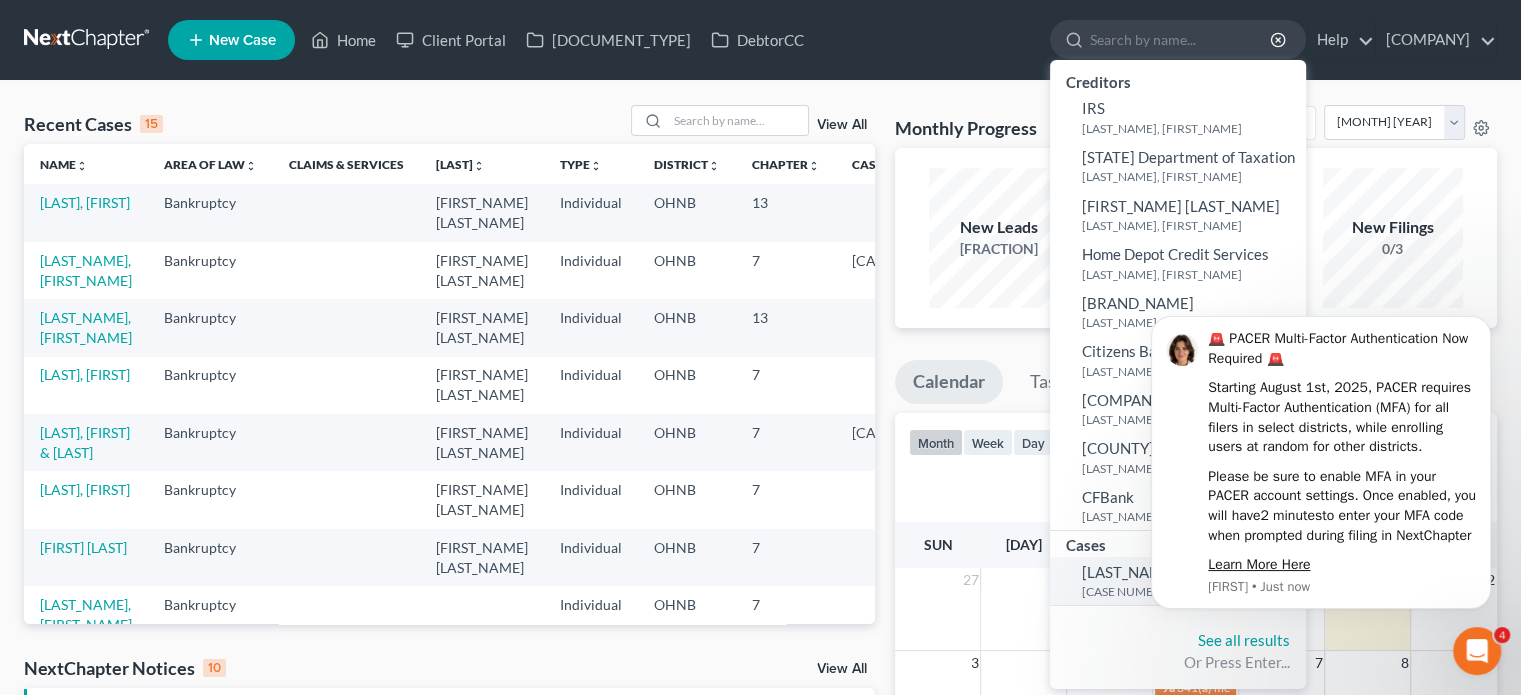 select on "2" 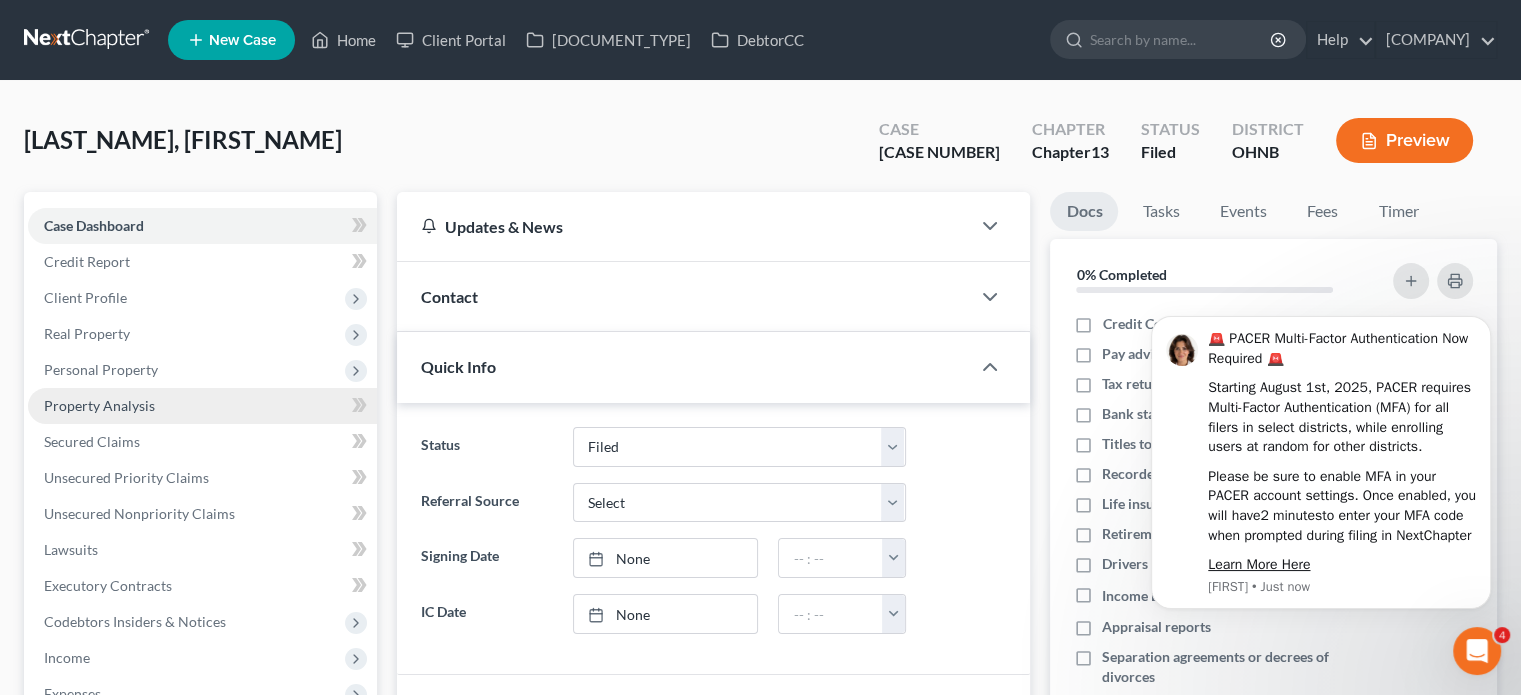 scroll, scrollTop: 100, scrollLeft: 0, axis: vertical 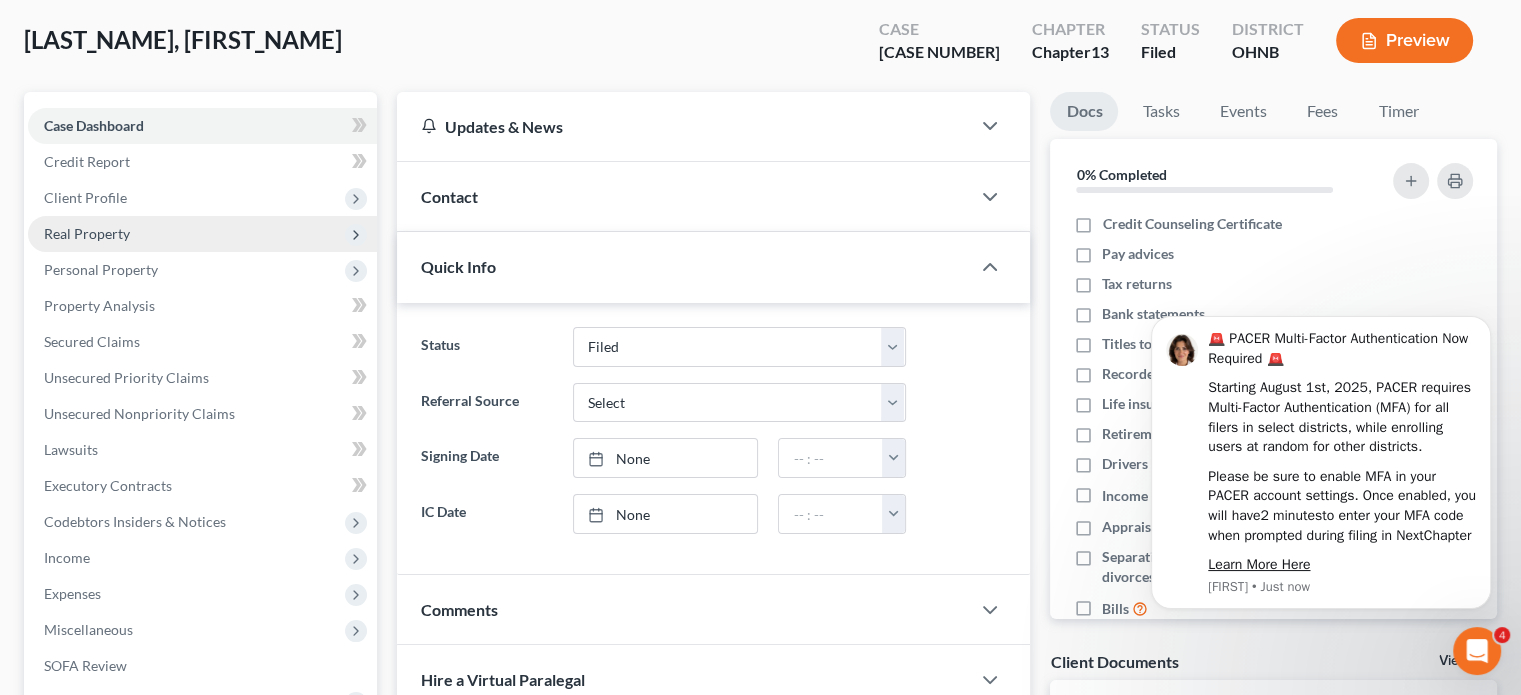 click on "Real Property" at bounding box center (87, 233) 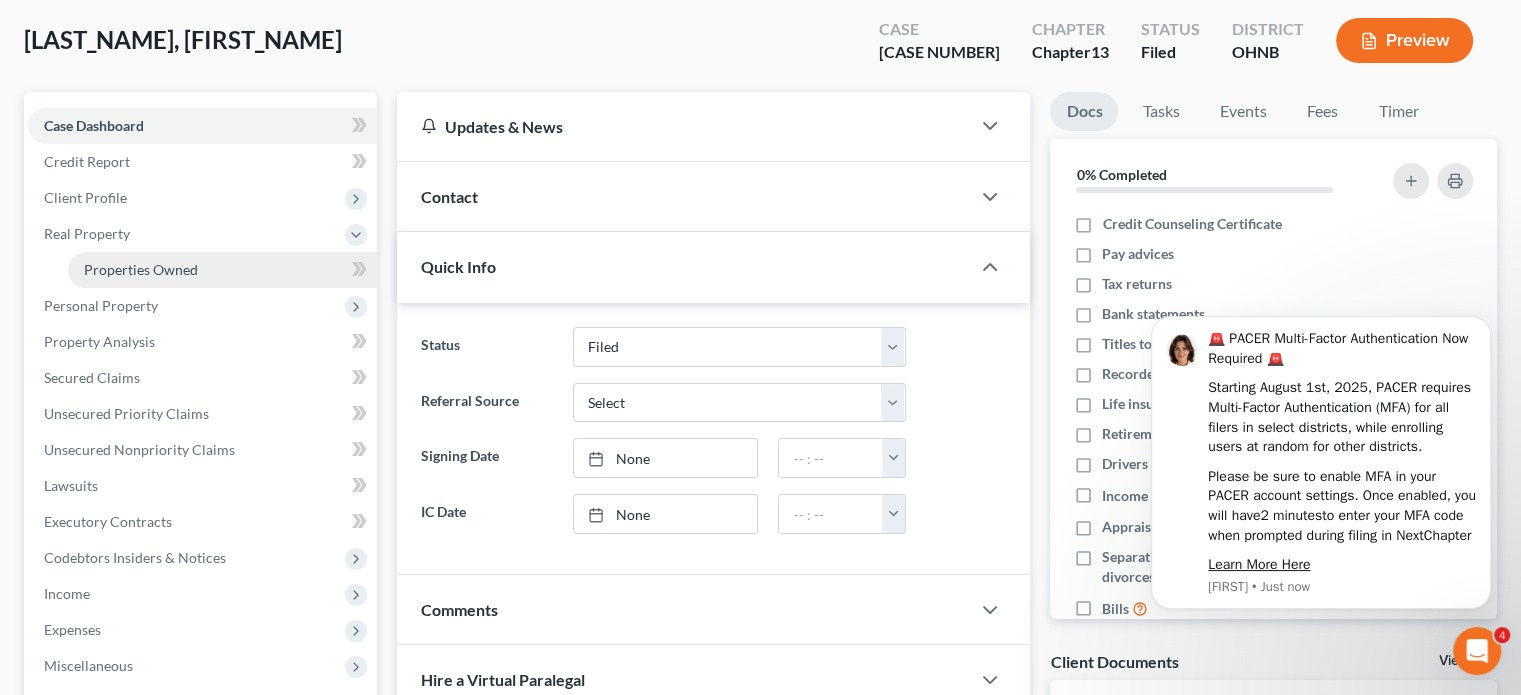 click on "Properties Owned" at bounding box center [141, 269] 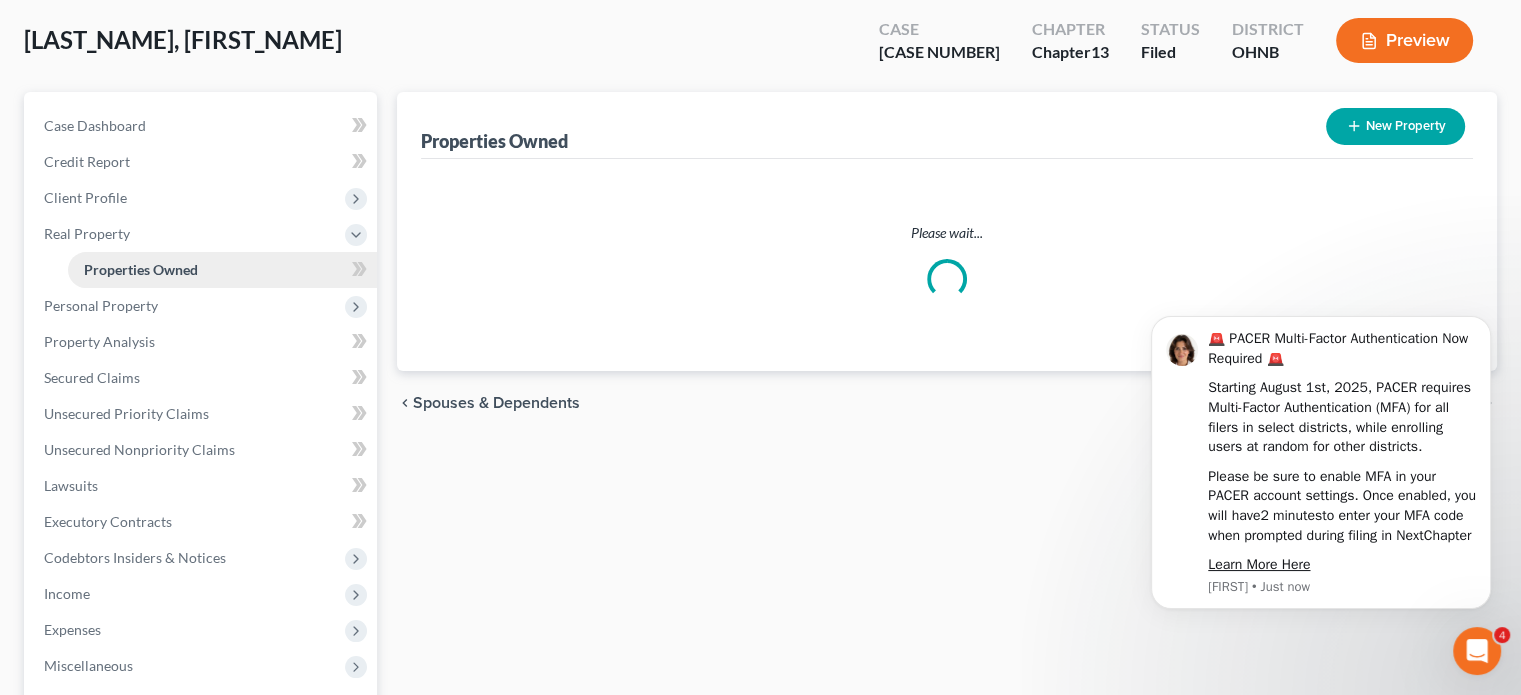 scroll, scrollTop: 0, scrollLeft: 0, axis: both 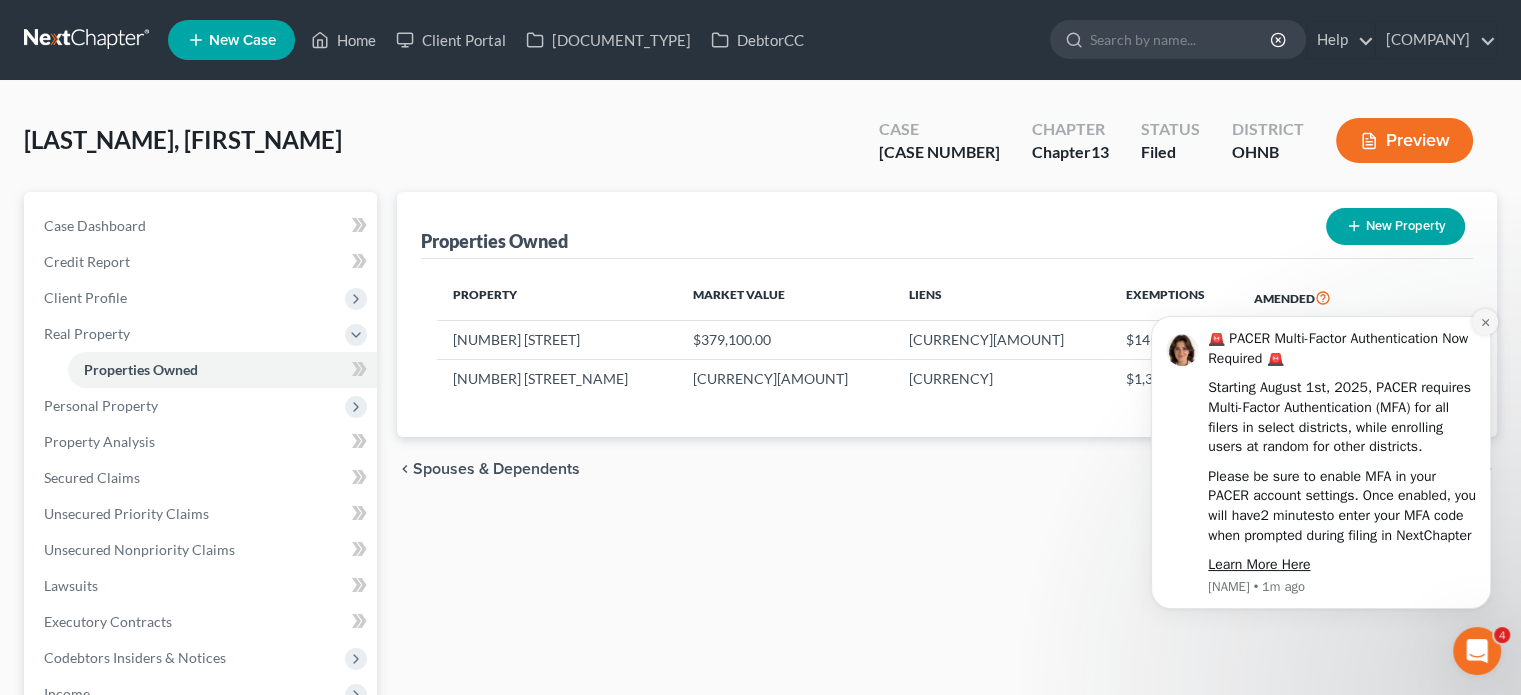 click 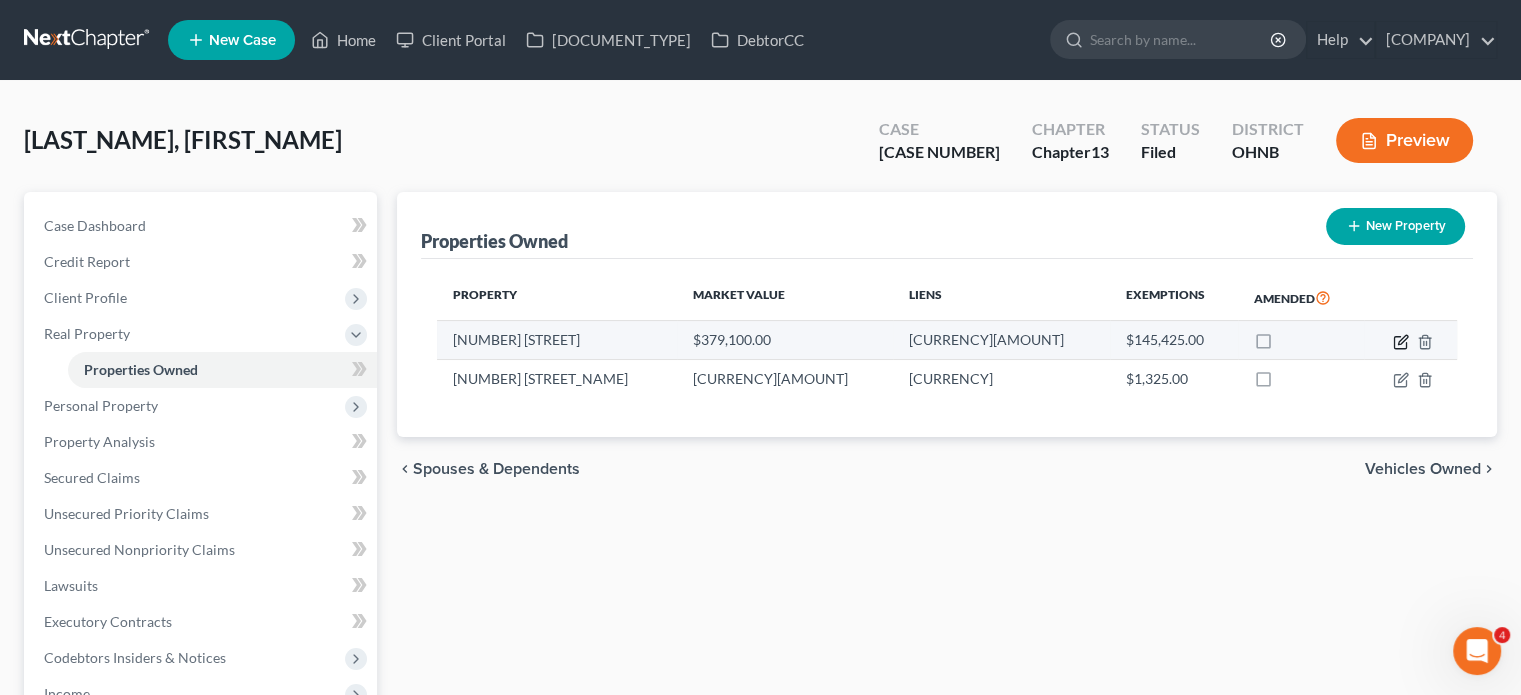 click 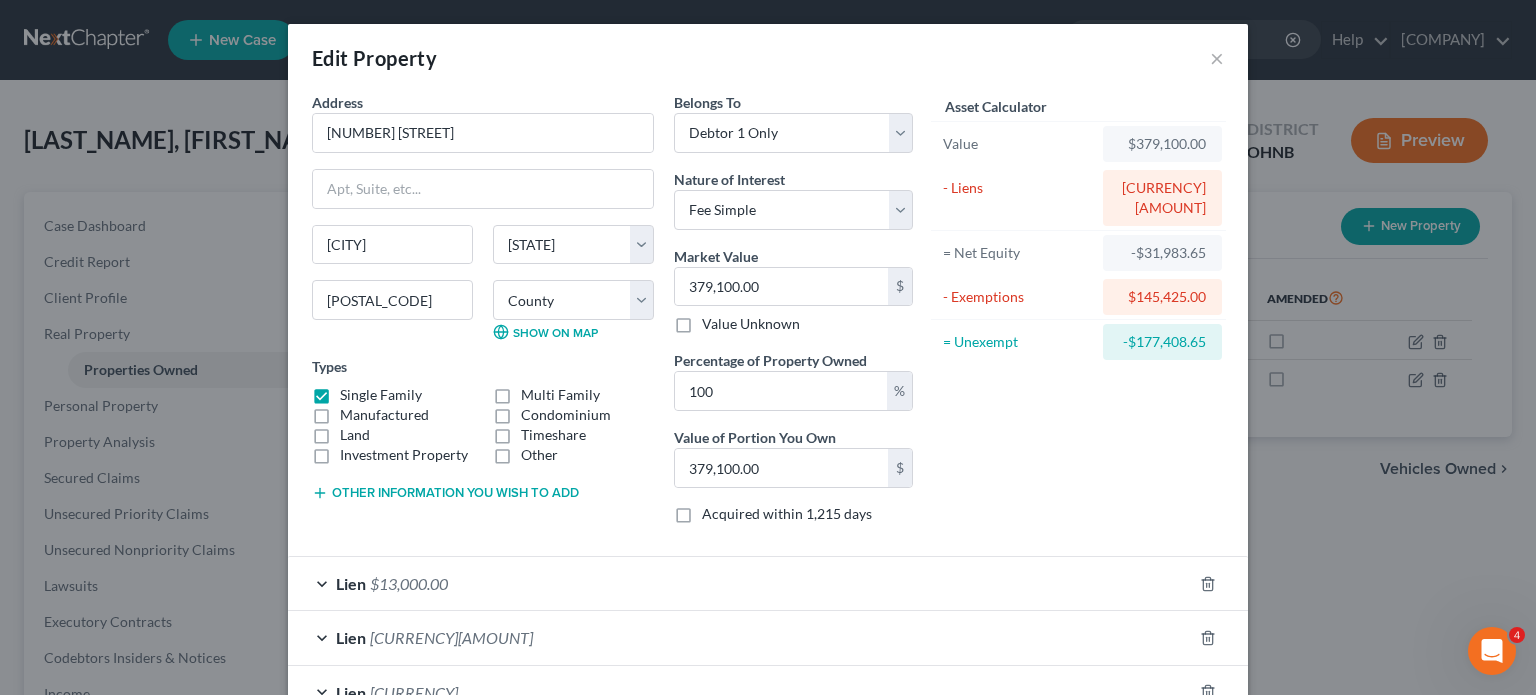 click on "Edit Property ×" at bounding box center [768, 58] 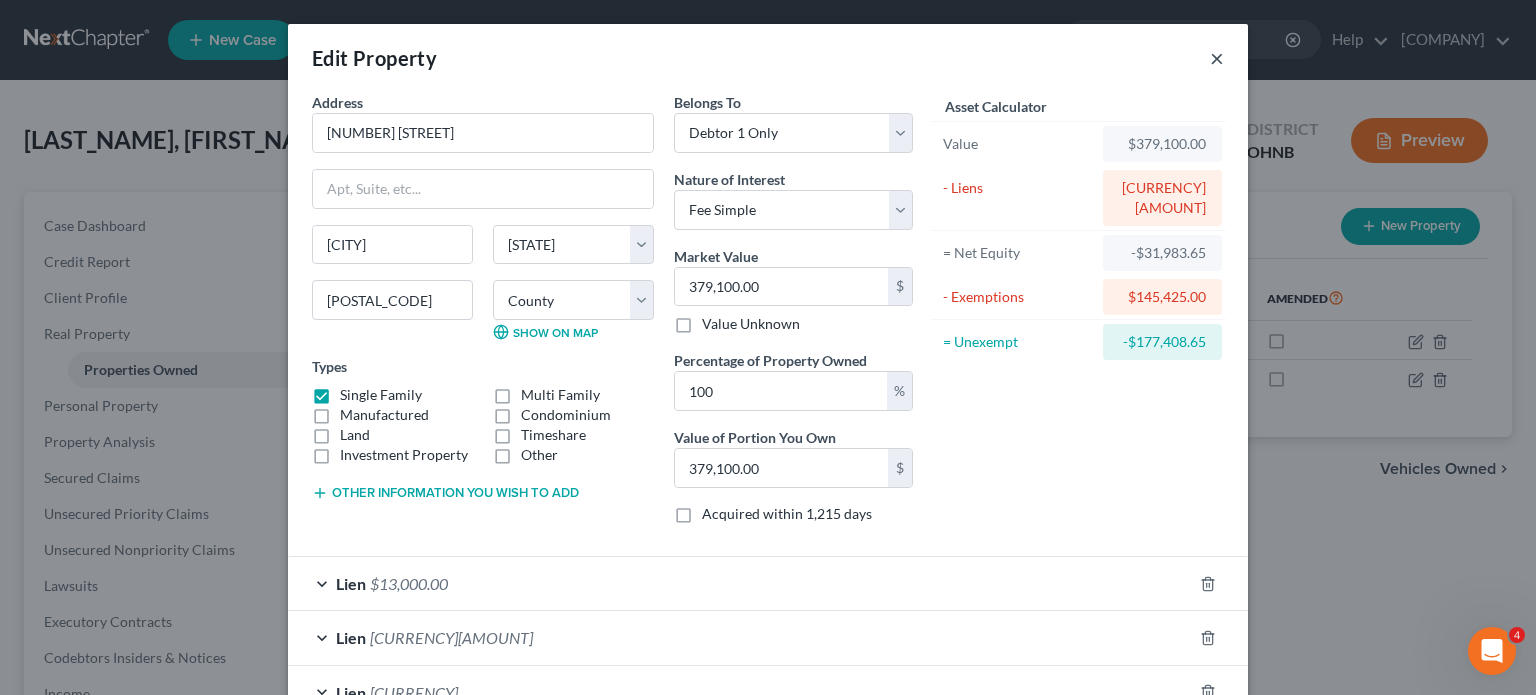 click on "×" at bounding box center [1217, 58] 